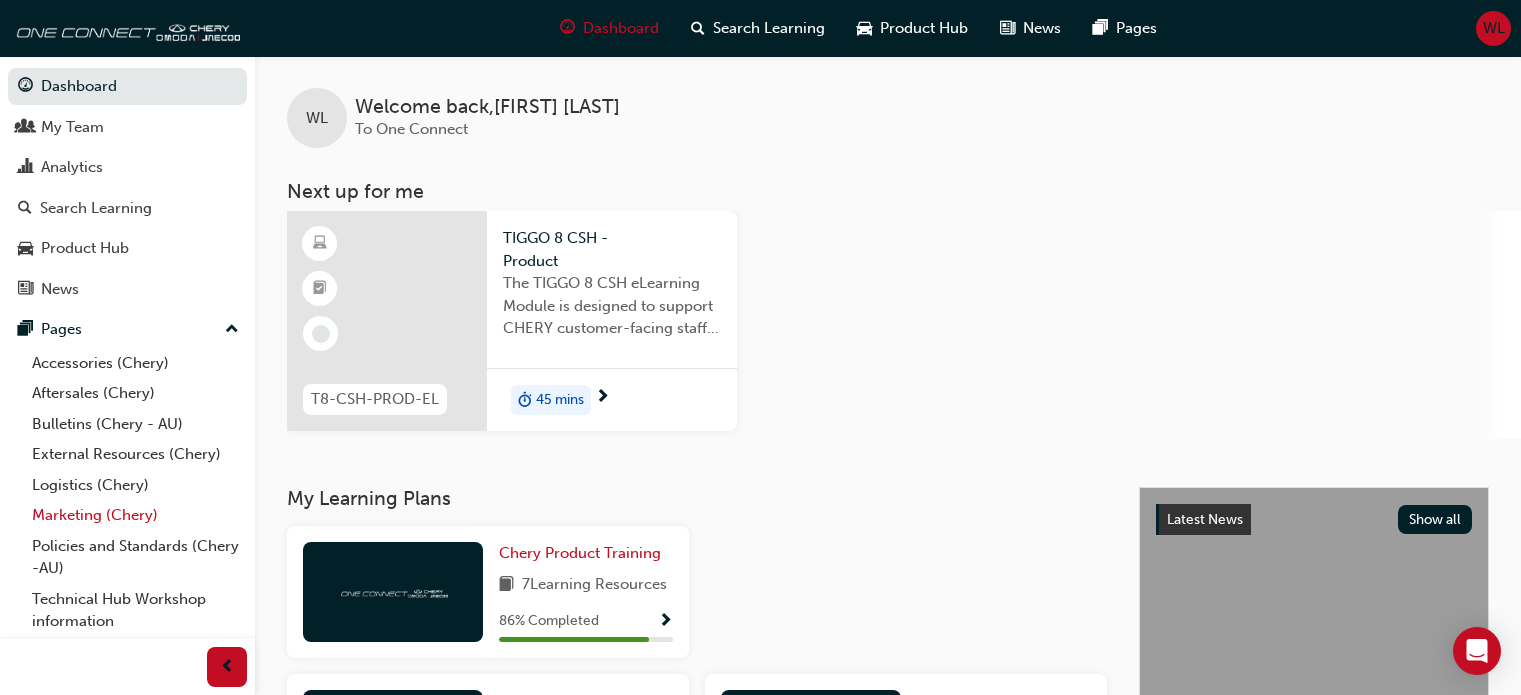 scroll, scrollTop: 0, scrollLeft: 0, axis: both 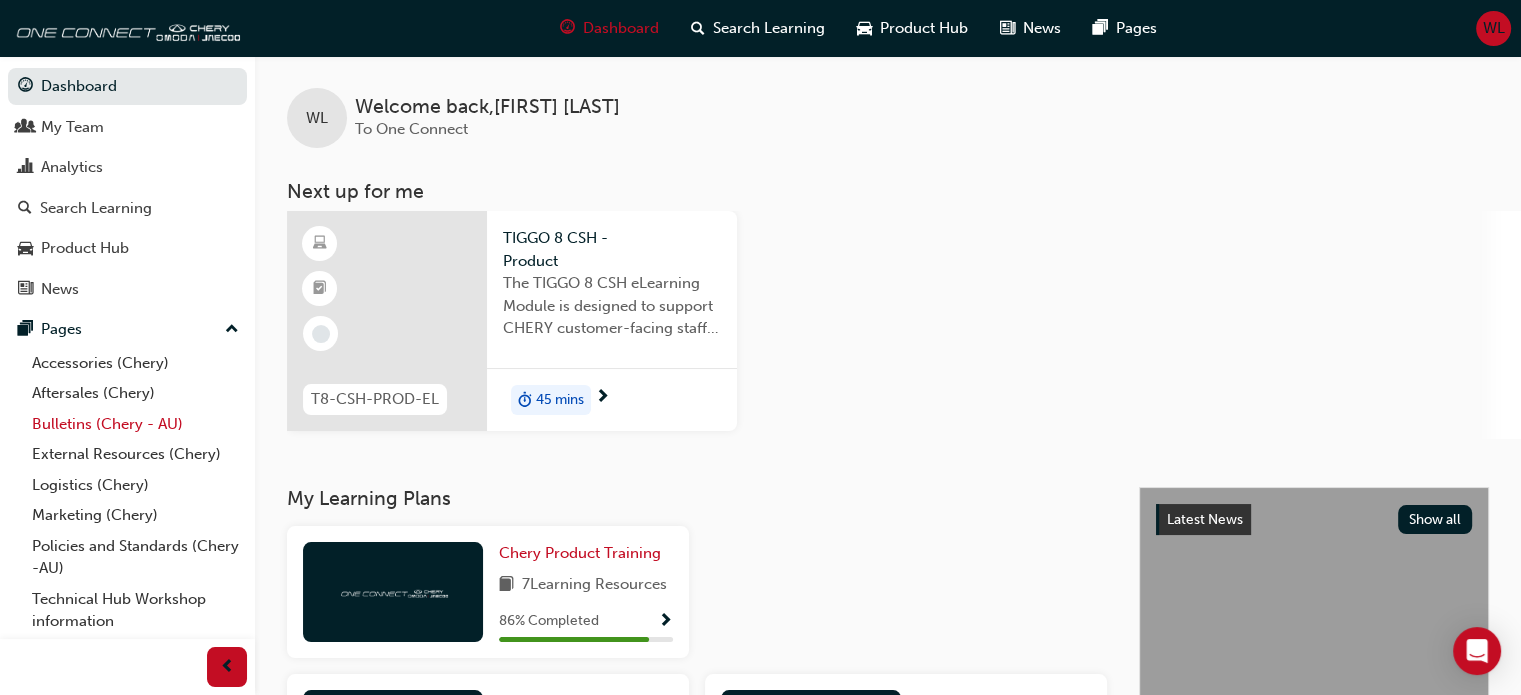 click on "Bulletins (Chery - AU)" at bounding box center [135, 424] 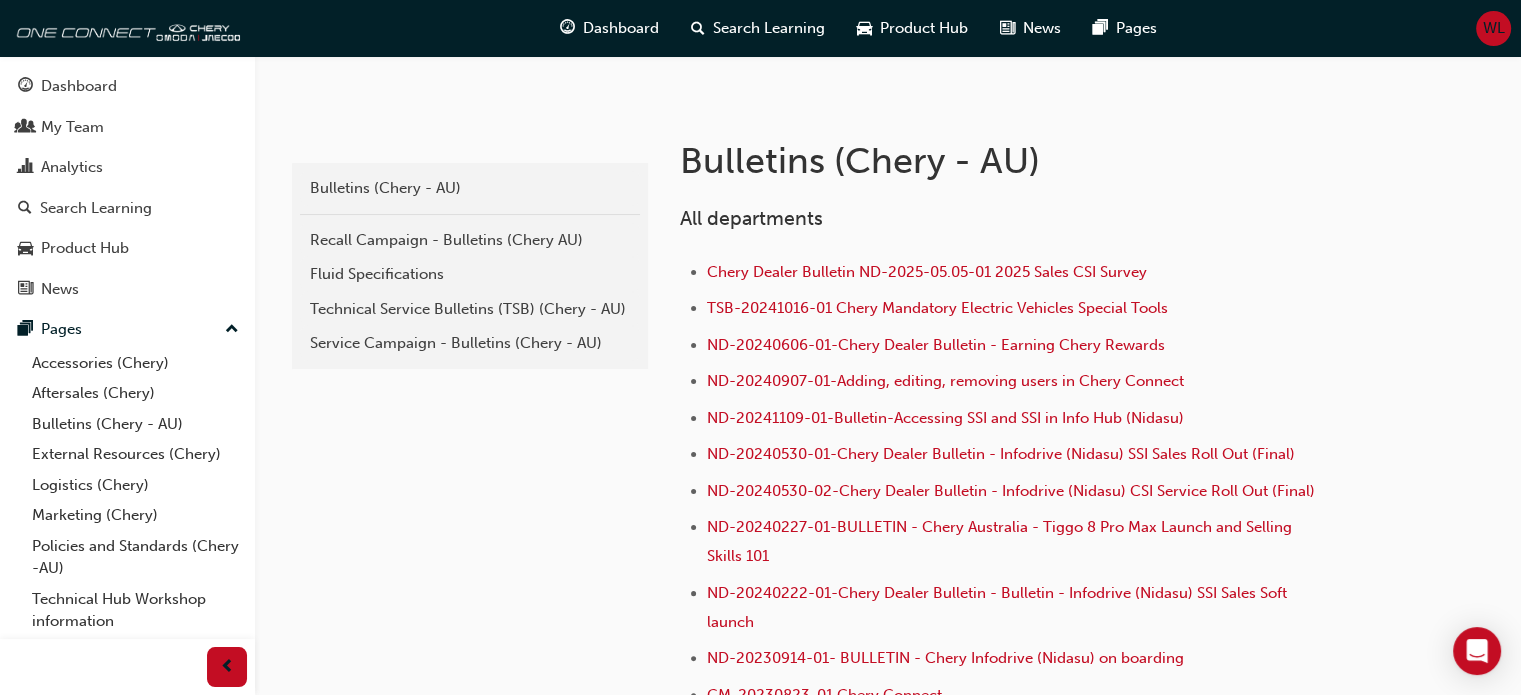 scroll, scrollTop: 300, scrollLeft: 0, axis: vertical 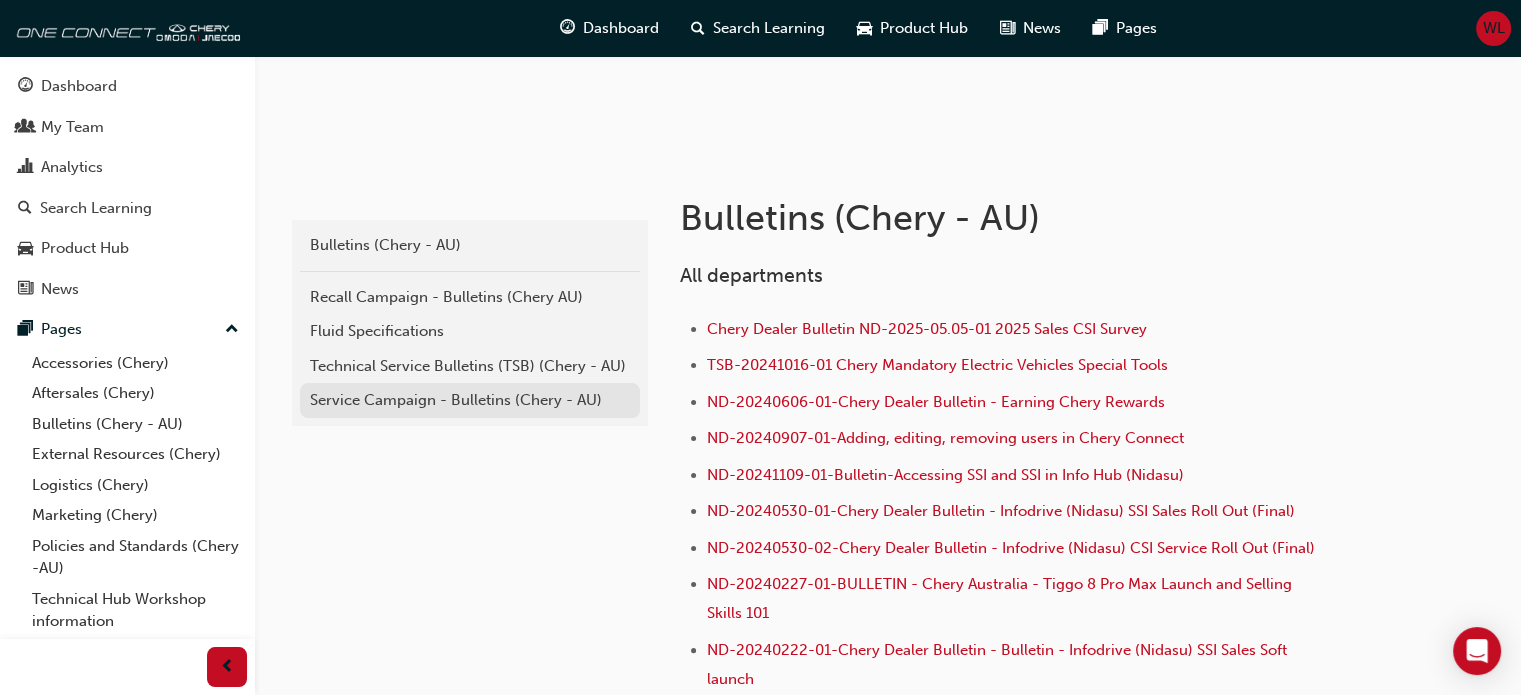 click on "Service Campaign - Bulletins (Chery - AU)" at bounding box center (470, 400) 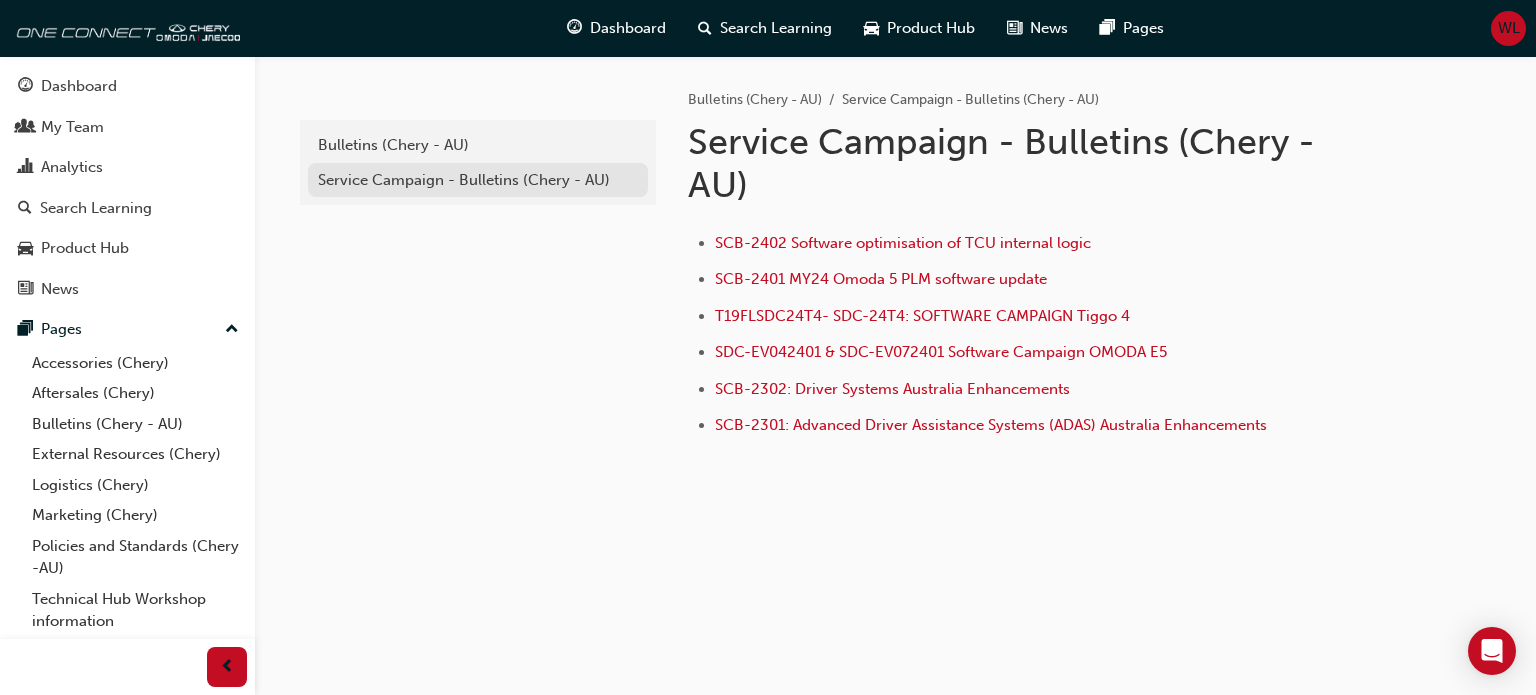 click on "Service Campaign - Bulletins (Chery - AU)" at bounding box center (478, 180) 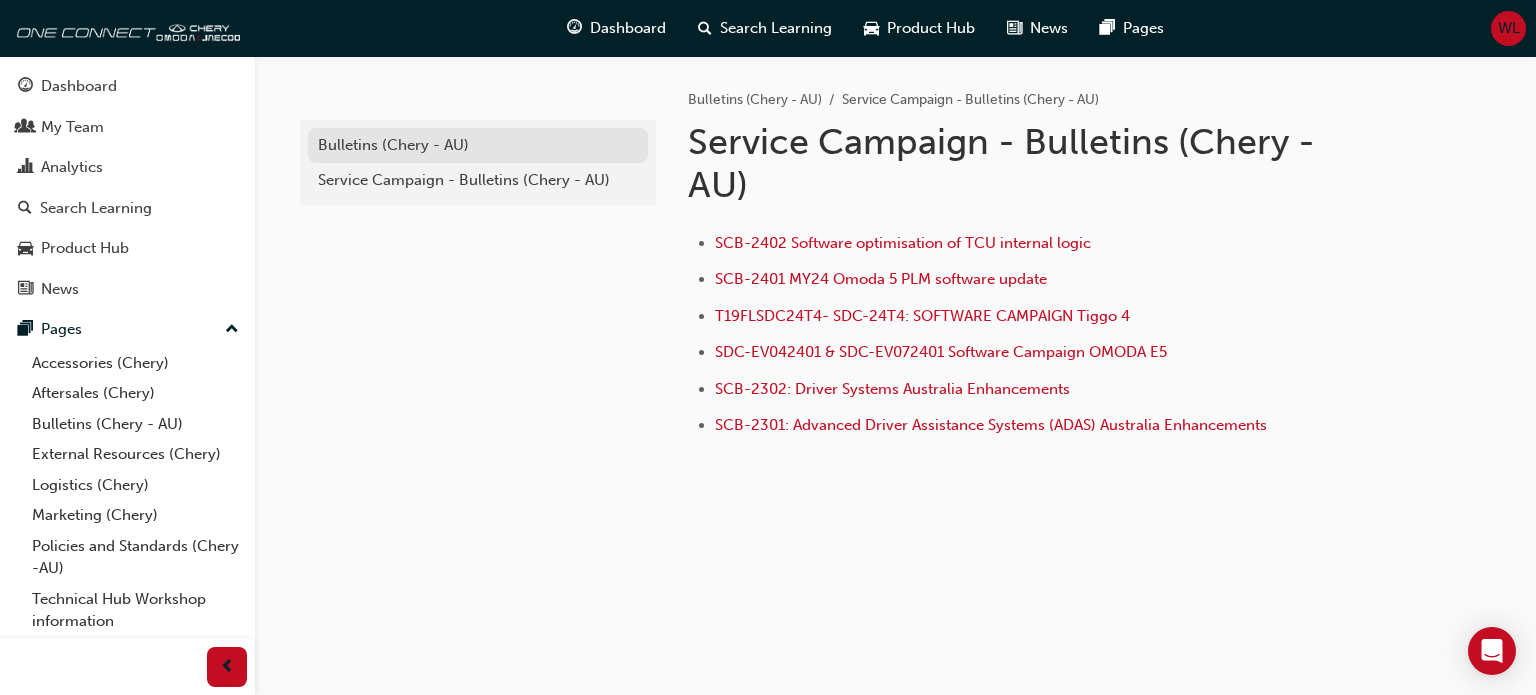 click on "Bulletins (Chery - AU)" at bounding box center (478, 145) 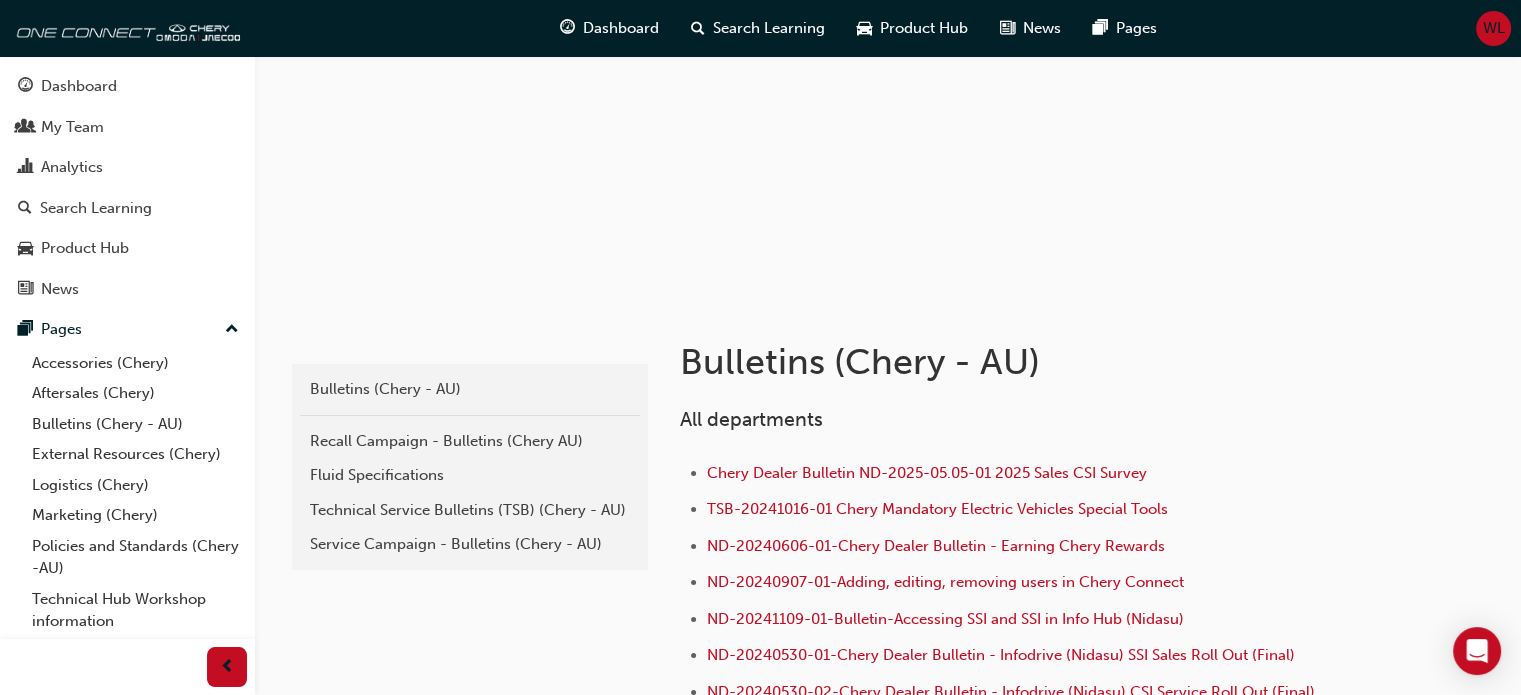 scroll, scrollTop: 300, scrollLeft: 0, axis: vertical 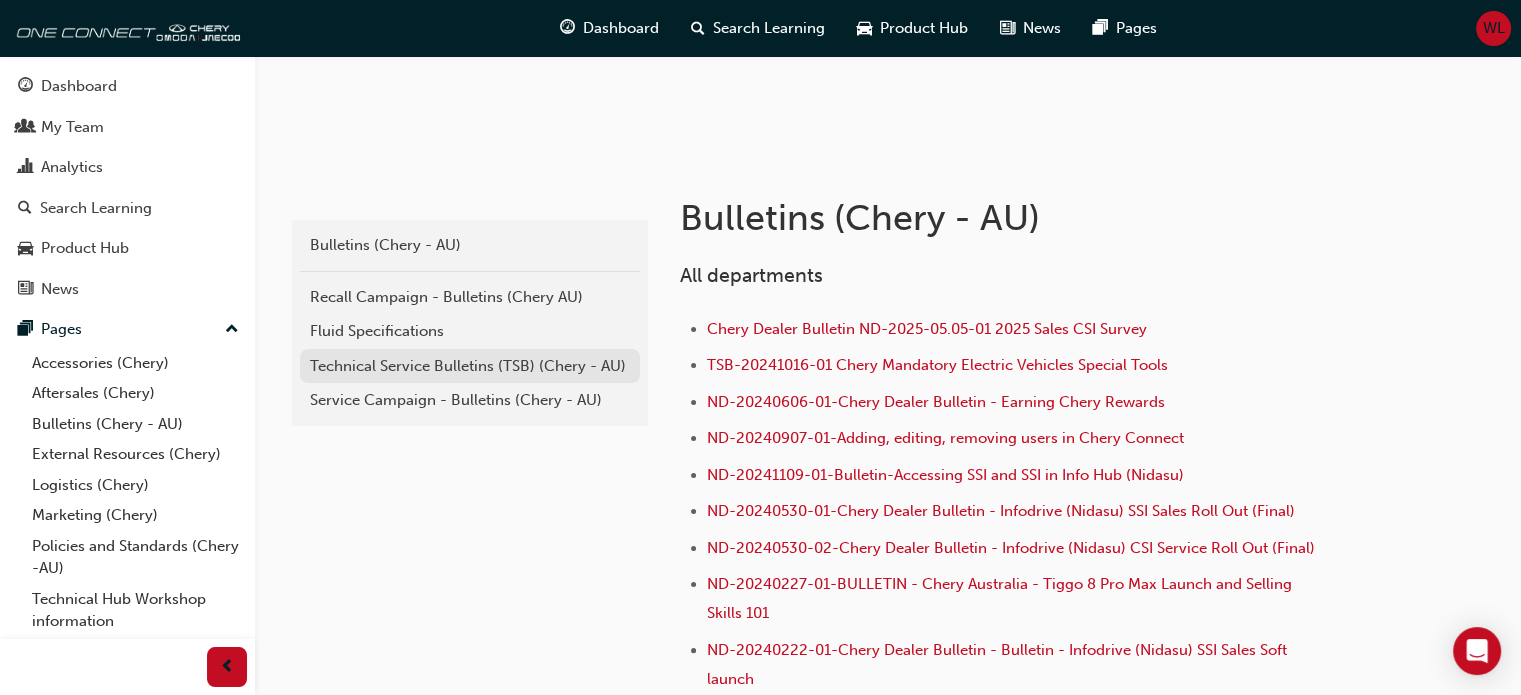 click on "Technical Service Bulletins (TSB) (Chery - AU)" at bounding box center (470, 366) 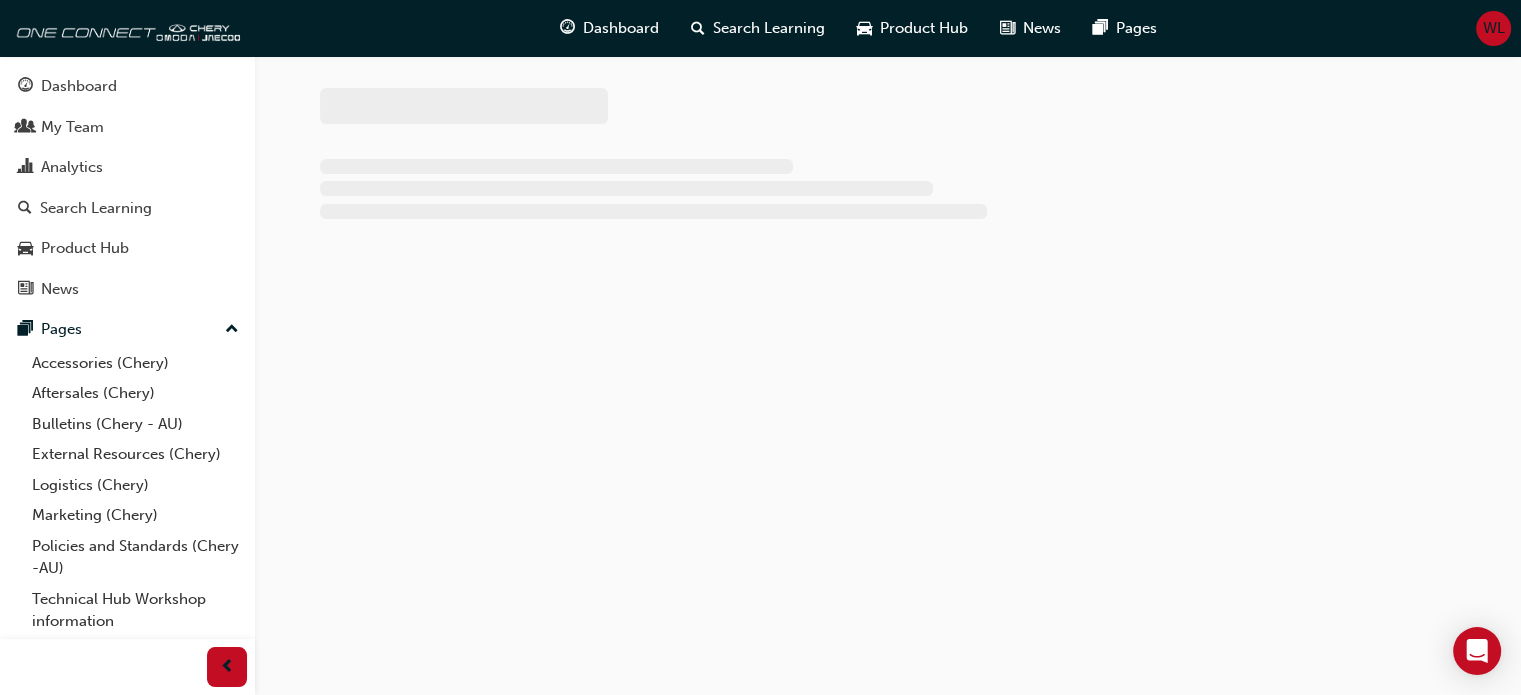 scroll, scrollTop: 0, scrollLeft: 0, axis: both 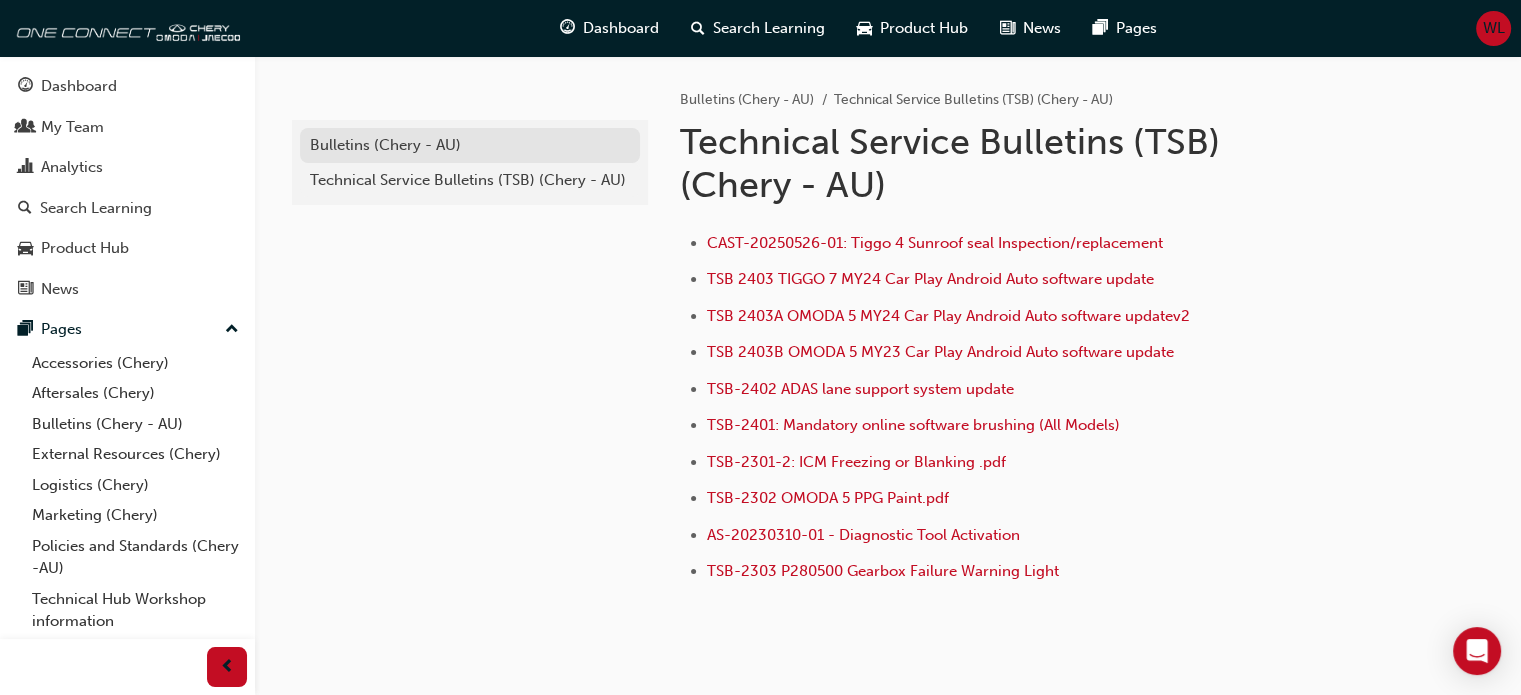 click on "Bulletins (Chery - AU)" at bounding box center (470, 145) 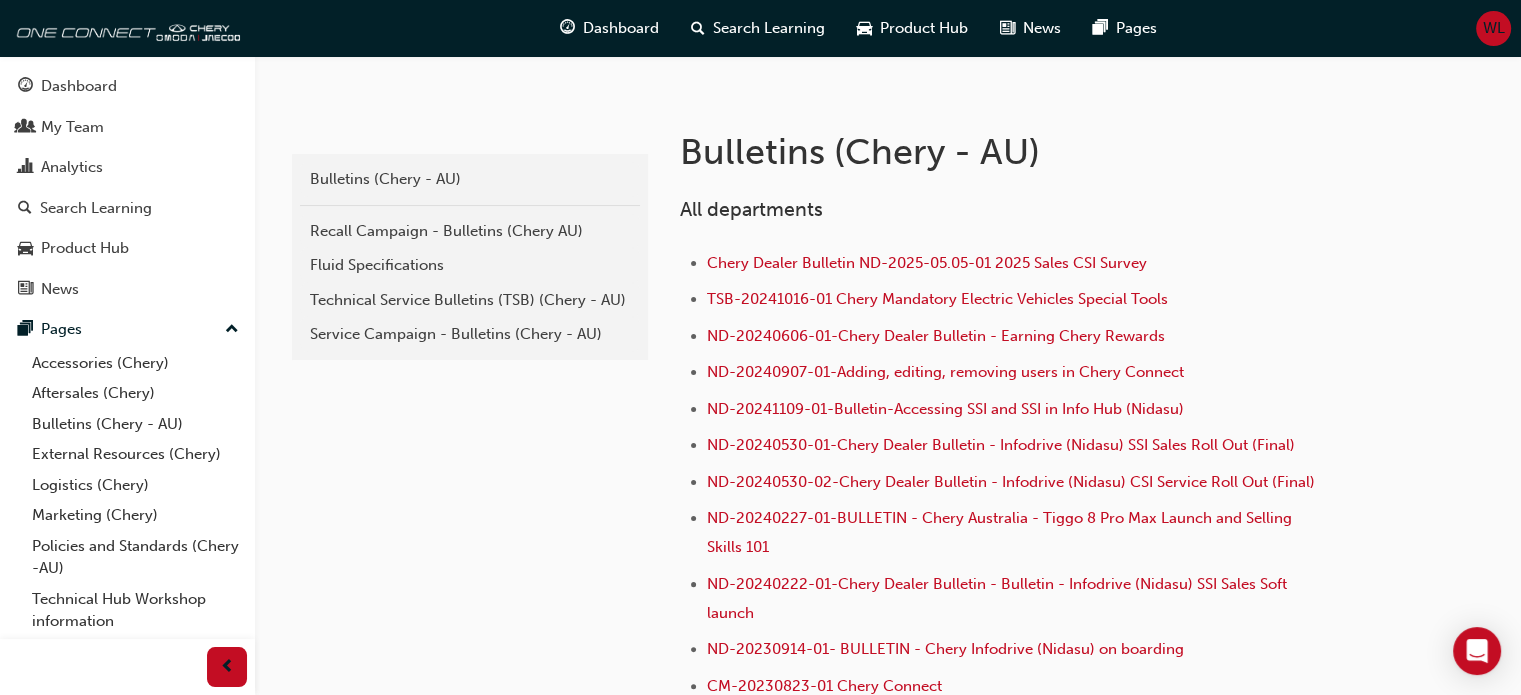 scroll, scrollTop: 400, scrollLeft: 0, axis: vertical 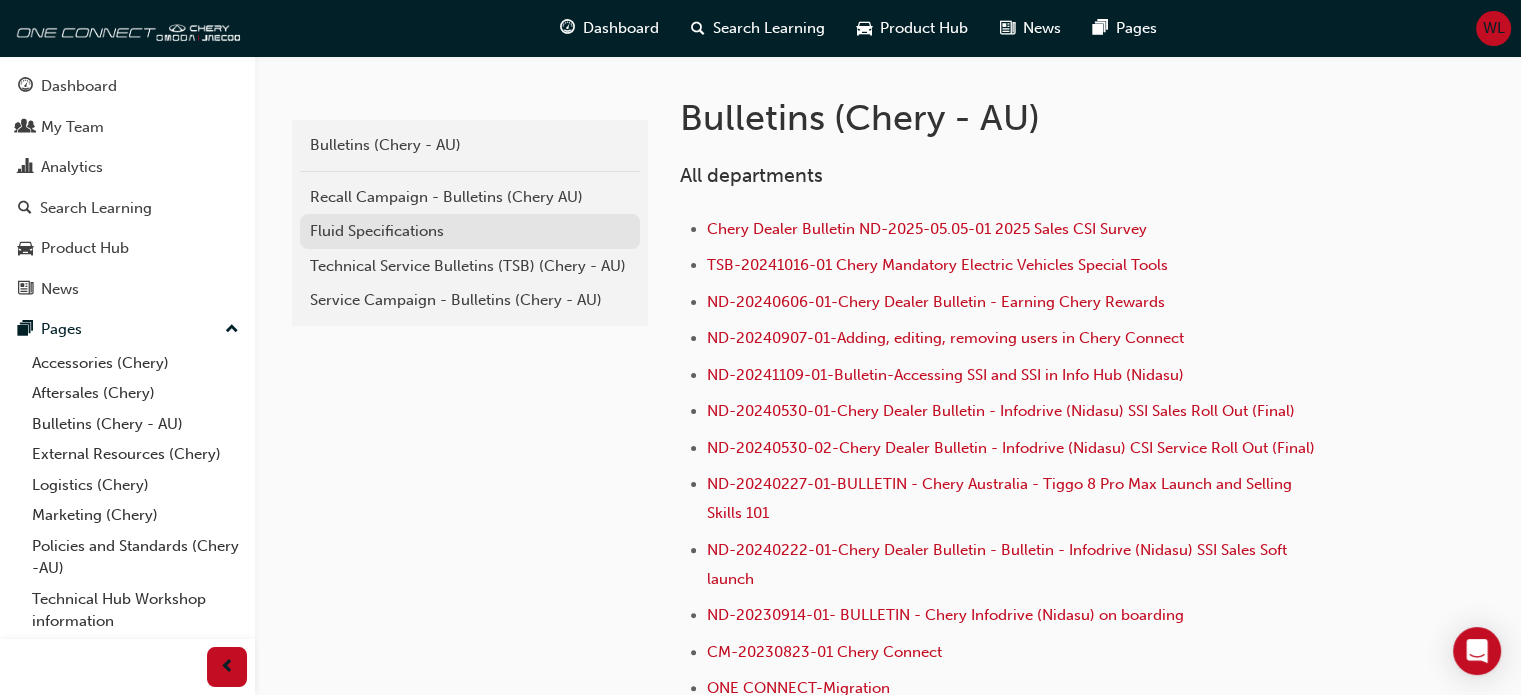 click on "Fluid Specifications" at bounding box center [470, 231] 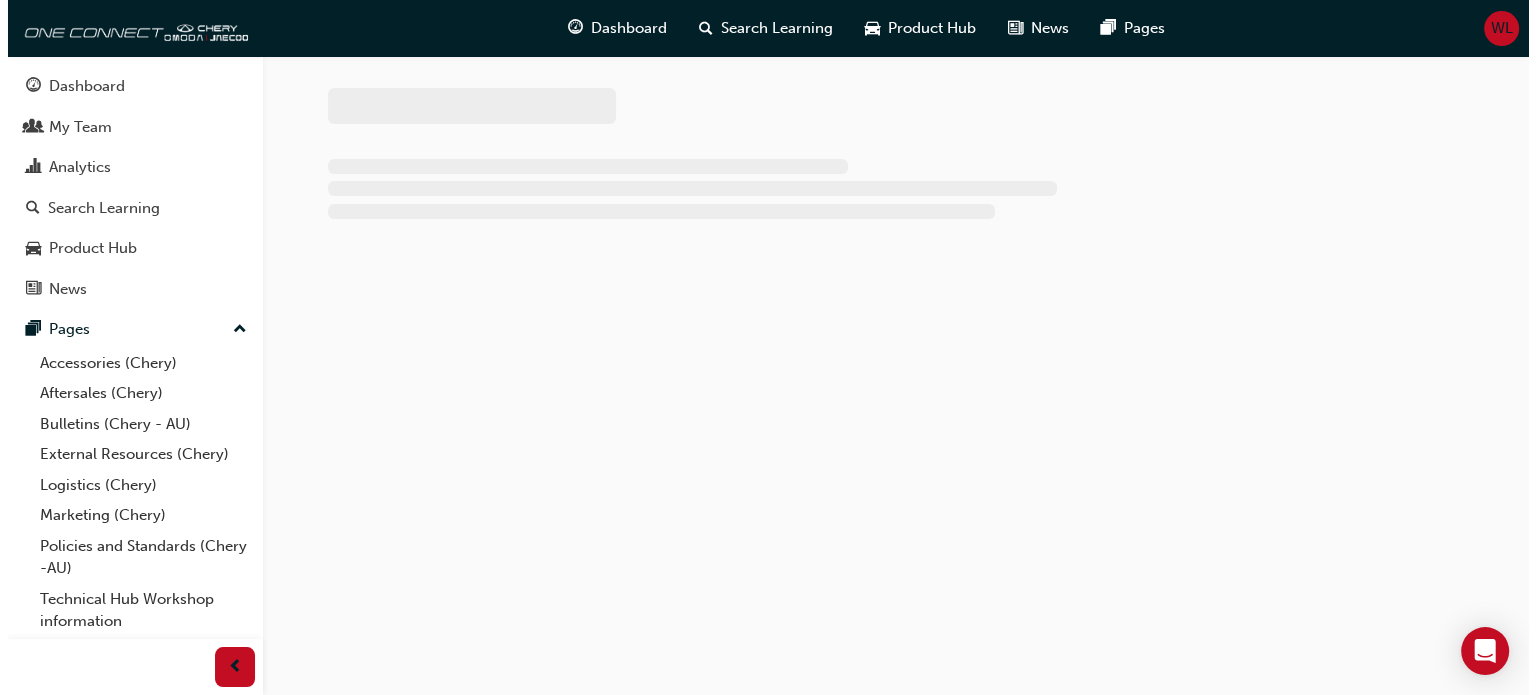 scroll, scrollTop: 0, scrollLeft: 0, axis: both 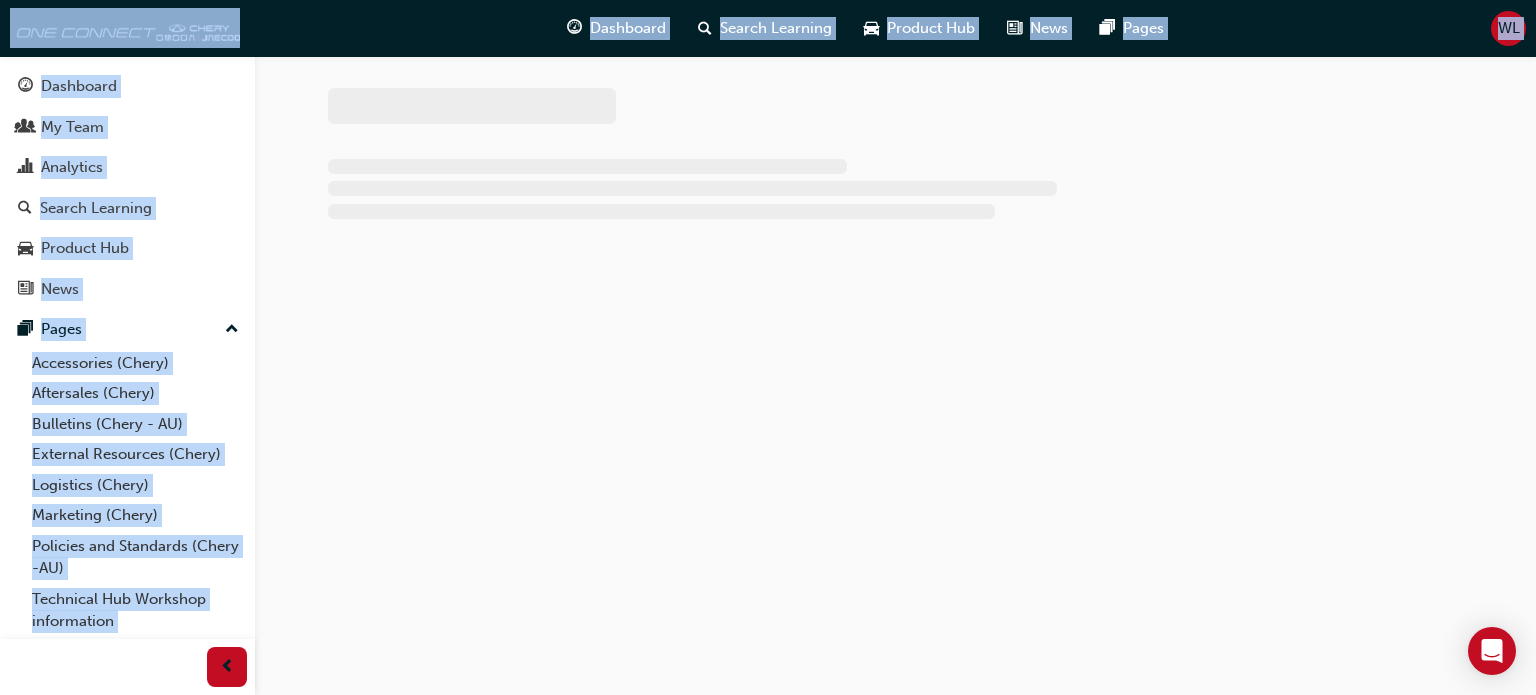click at bounding box center [896, 172] 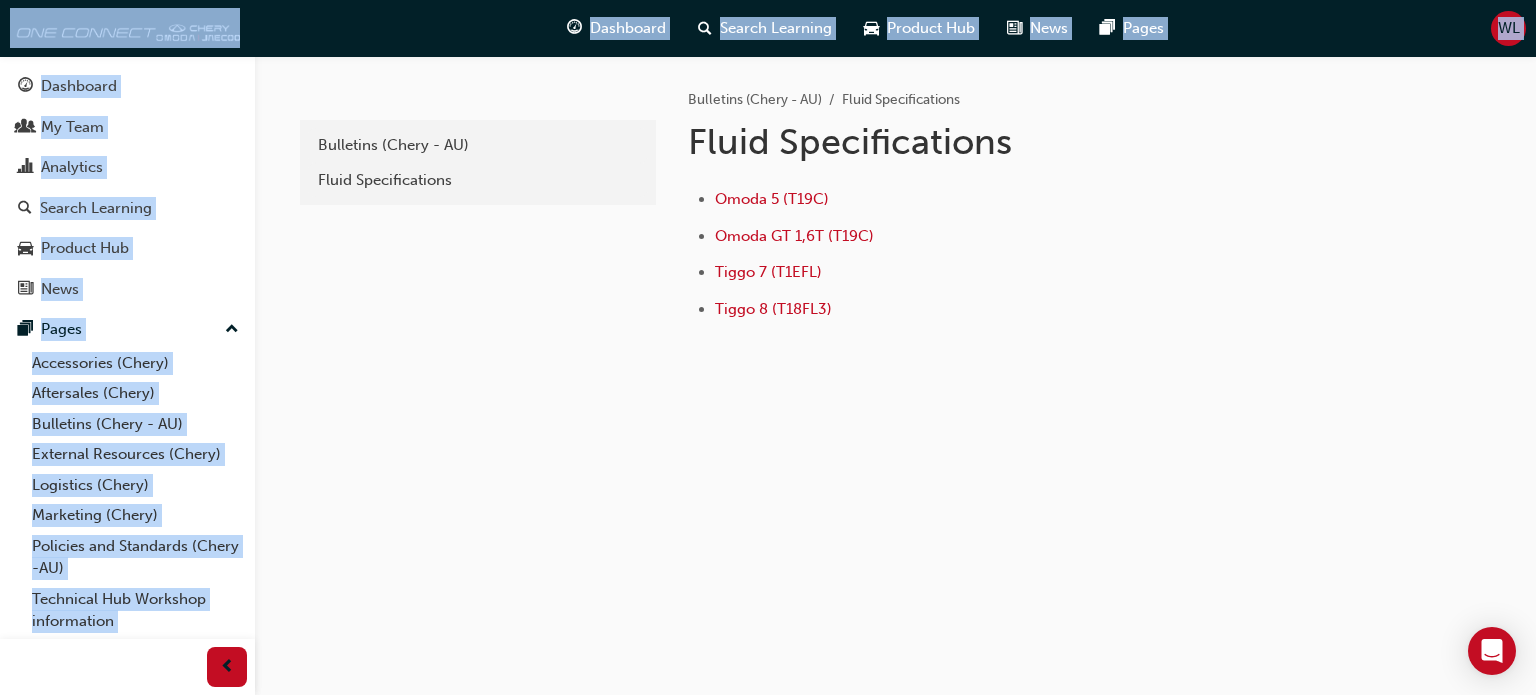 click on "dde7f294-09eb-4314-b12e-3bfabf6da756 Bulletins (Chery - AU) Fluid Specifications Bulletins (Chery - AU) Fluid Specifications Fluid Specifications    Omoda 5 (T19C)       Omoda GT 1,6T (T19C)       Tiggo 7 (T1EFL)       Tiggo 8 (T18FL3)" at bounding box center (896, 230) 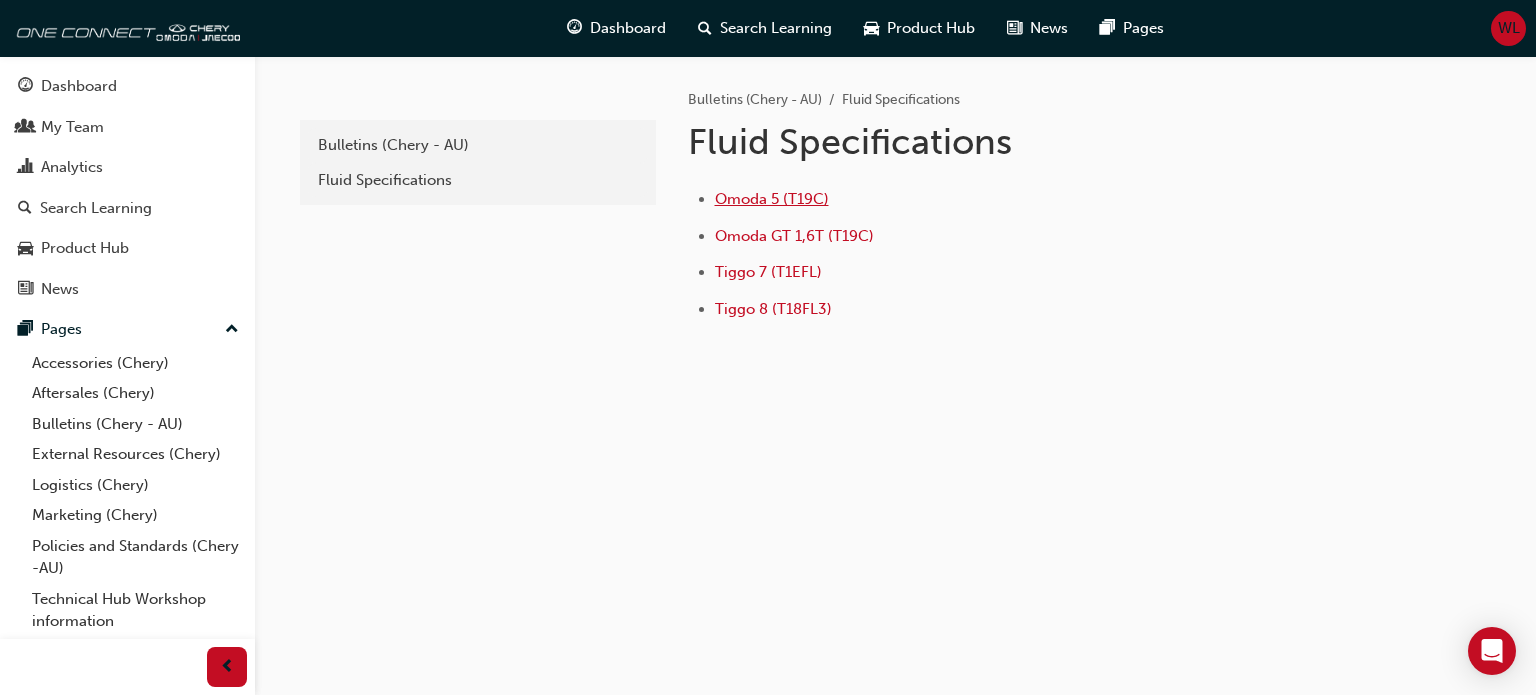 click on "Omoda 5 (T19C)" at bounding box center (772, 199) 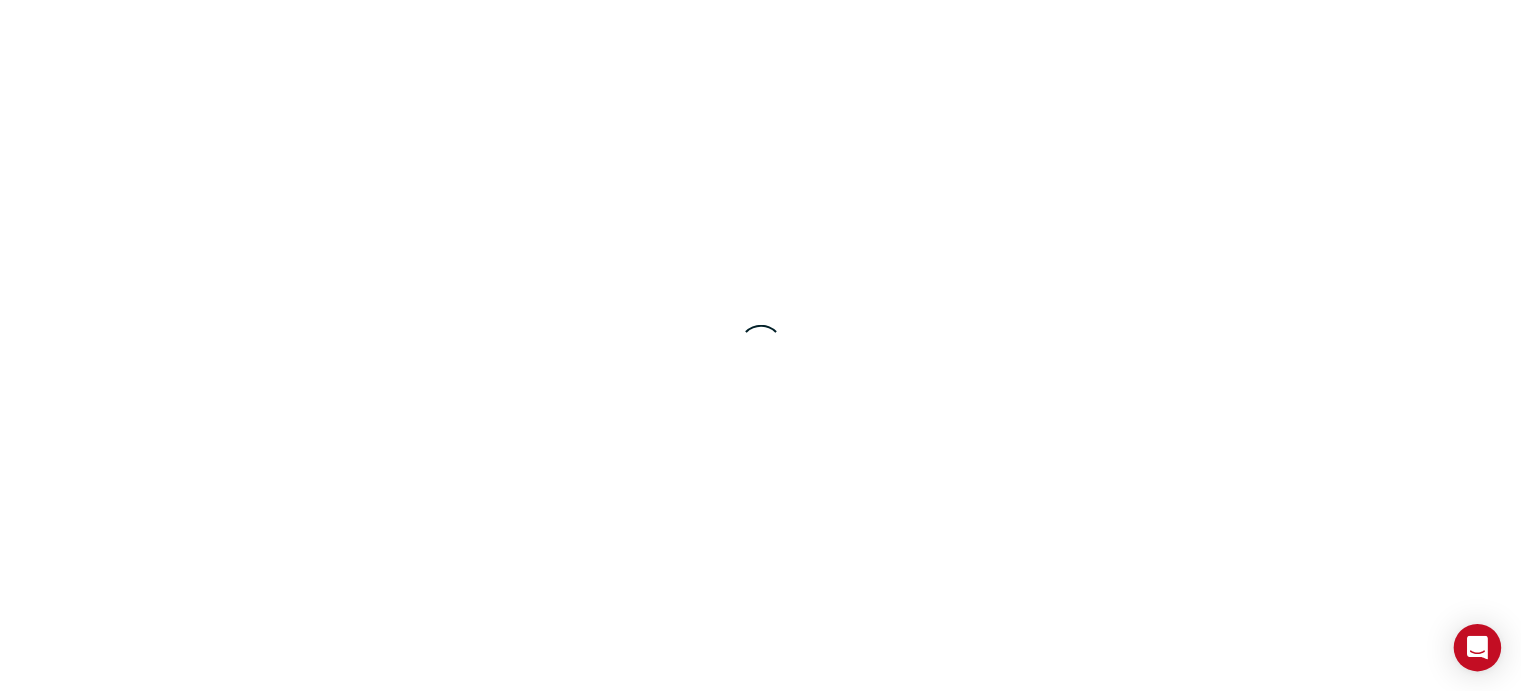 scroll, scrollTop: 0, scrollLeft: 0, axis: both 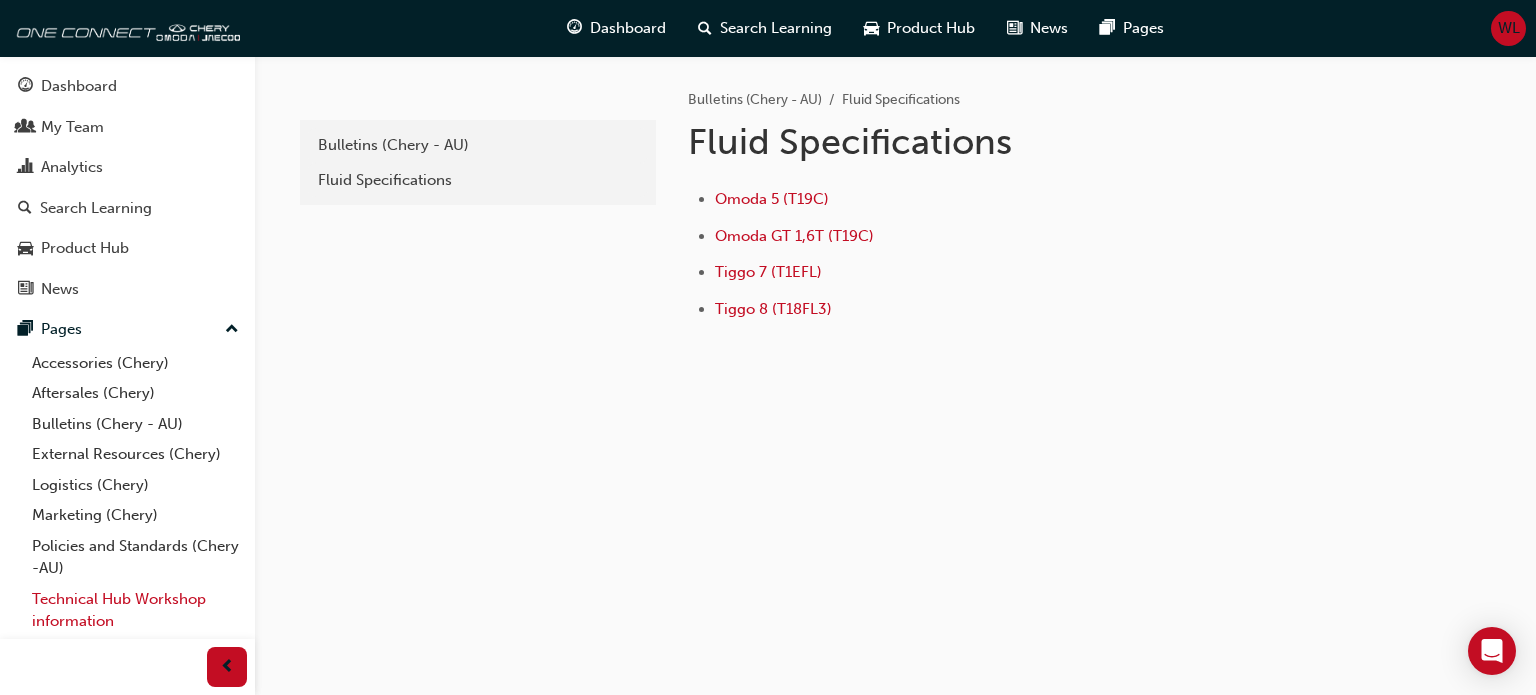 click on "Technical Hub Workshop information" at bounding box center [135, 610] 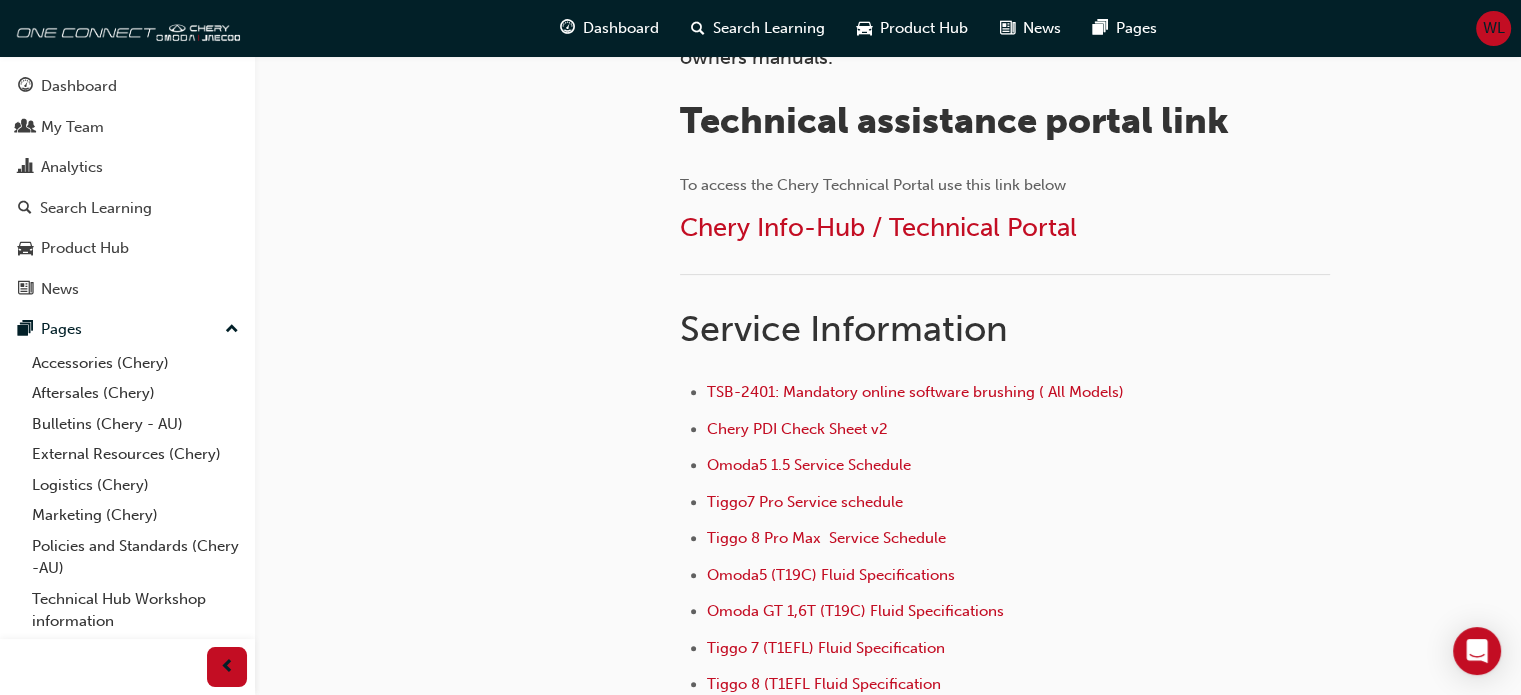 scroll, scrollTop: 600, scrollLeft: 0, axis: vertical 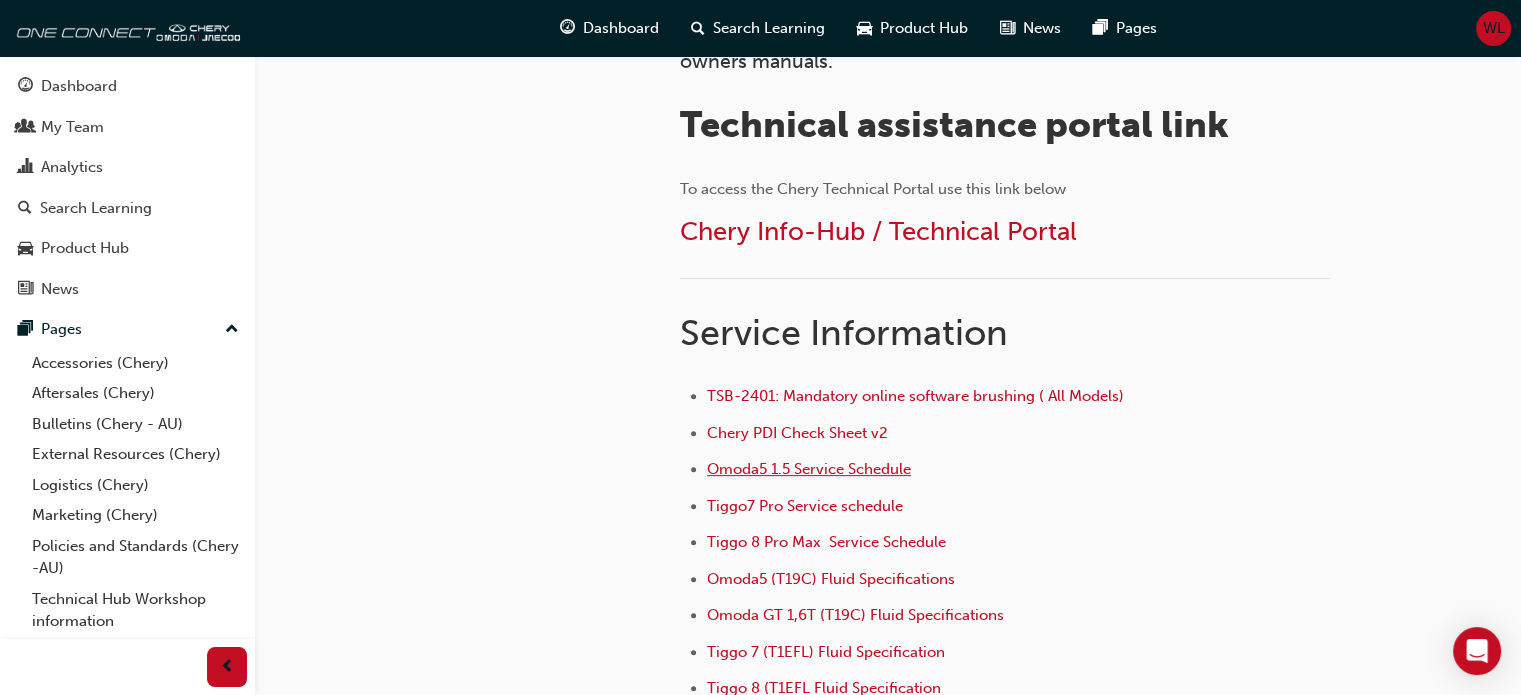 click on "Omoda5 1.5 Service Schedule" at bounding box center (809, 469) 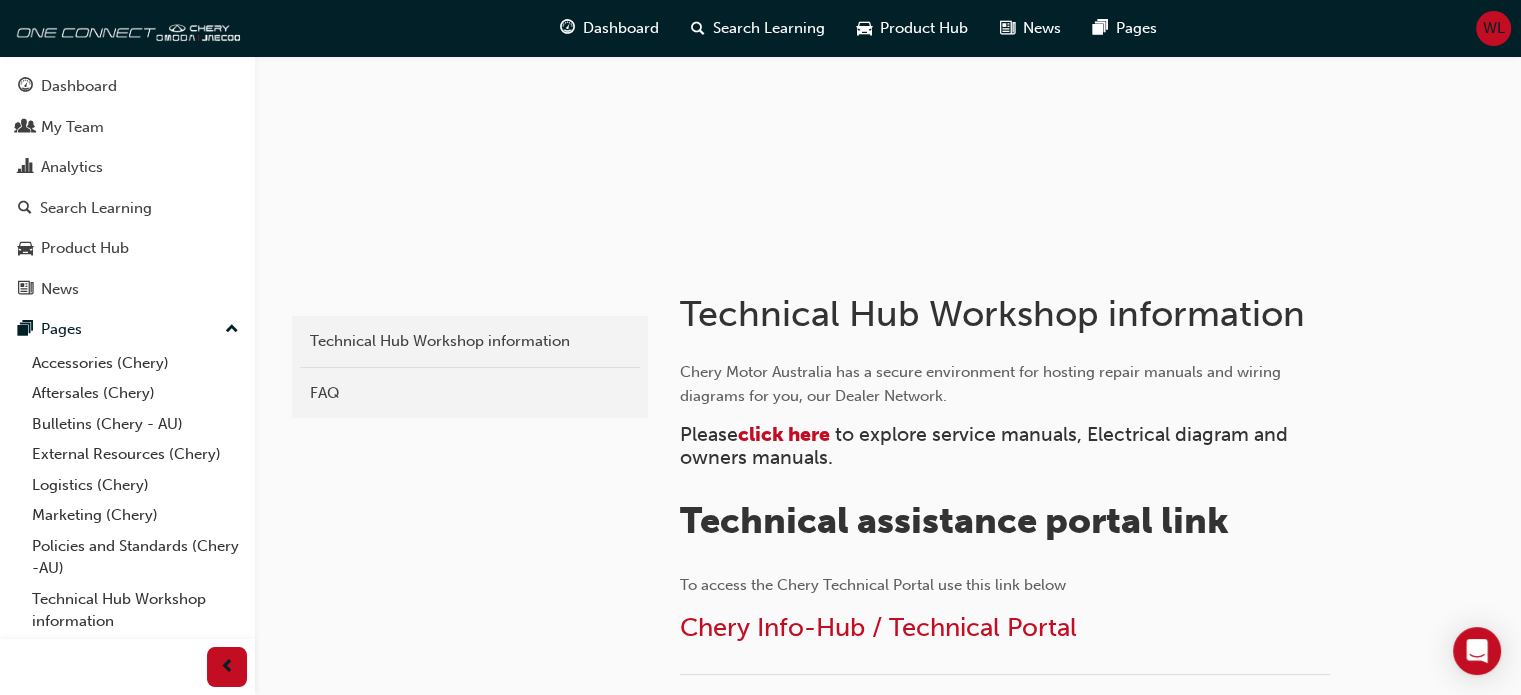 scroll, scrollTop: 200, scrollLeft: 0, axis: vertical 